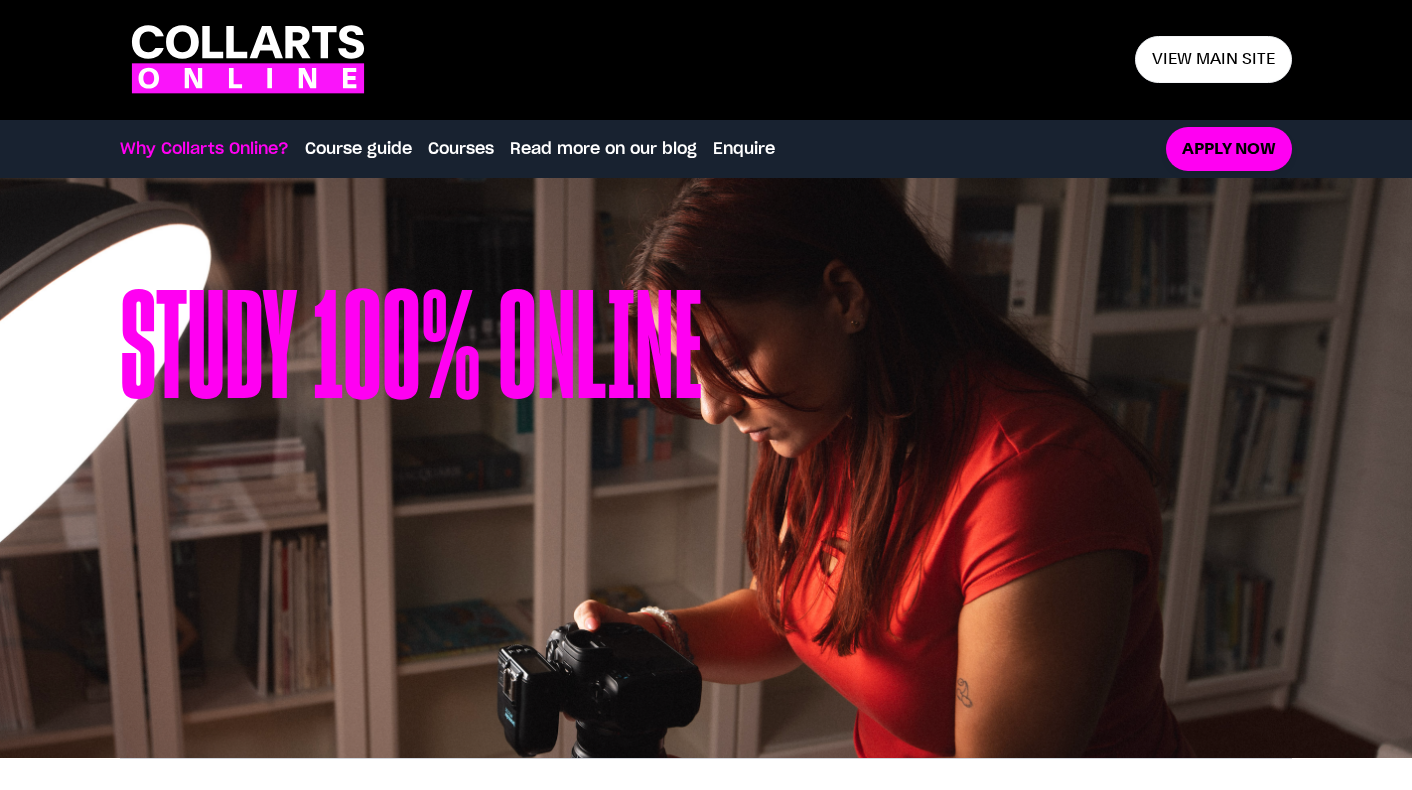 scroll, scrollTop: 0, scrollLeft: 0, axis: both 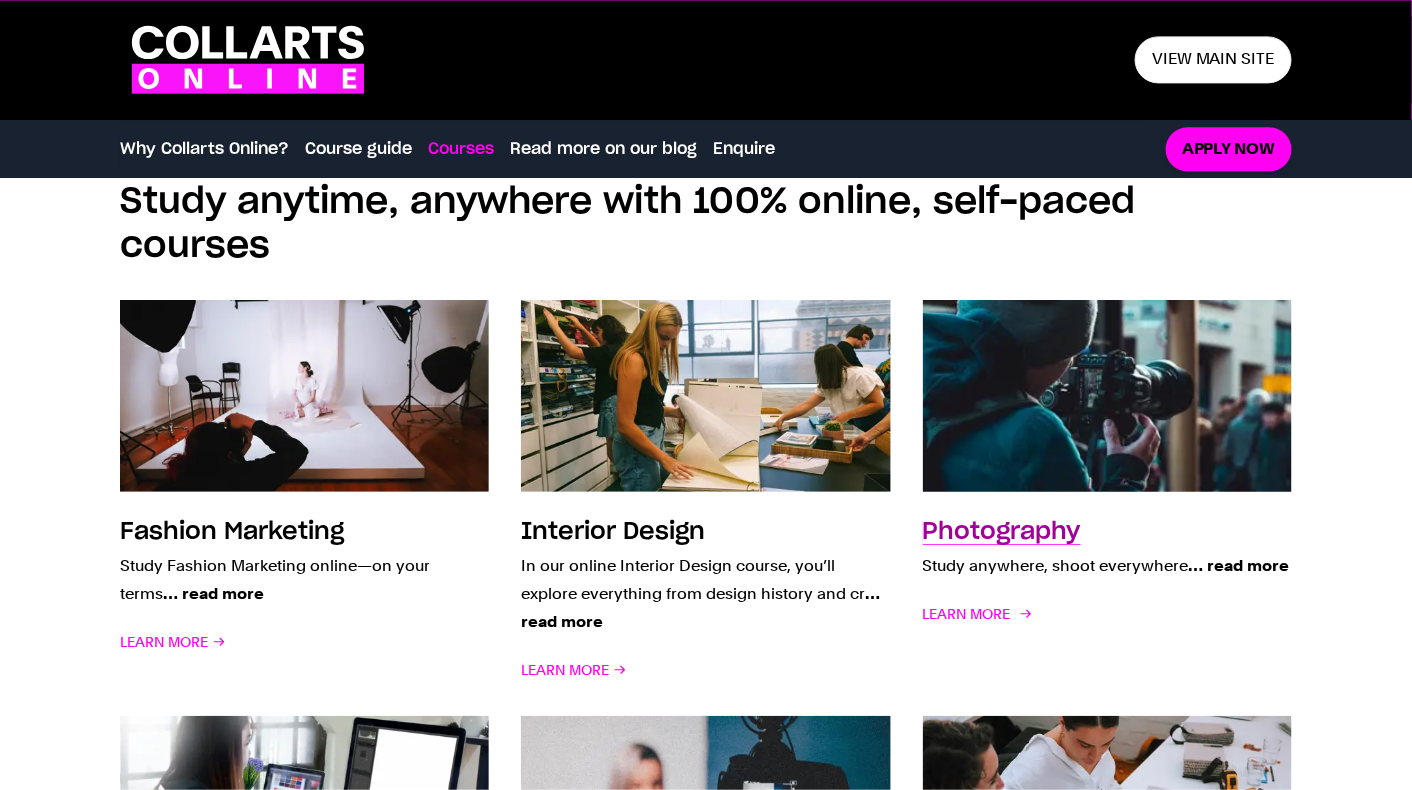 click on "Photography" at bounding box center [1002, 532] 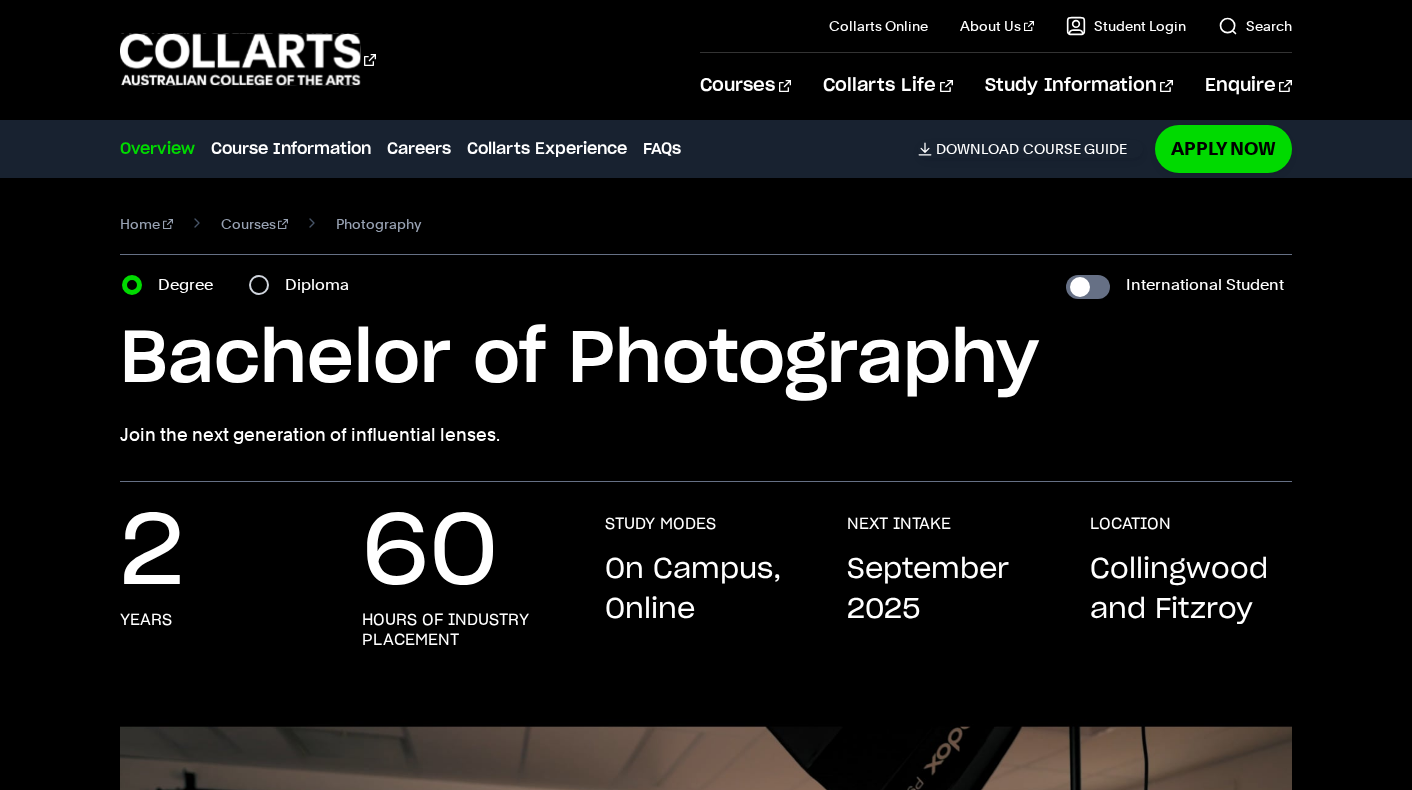 scroll, scrollTop: 0, scrollLeft: 0, axis: both 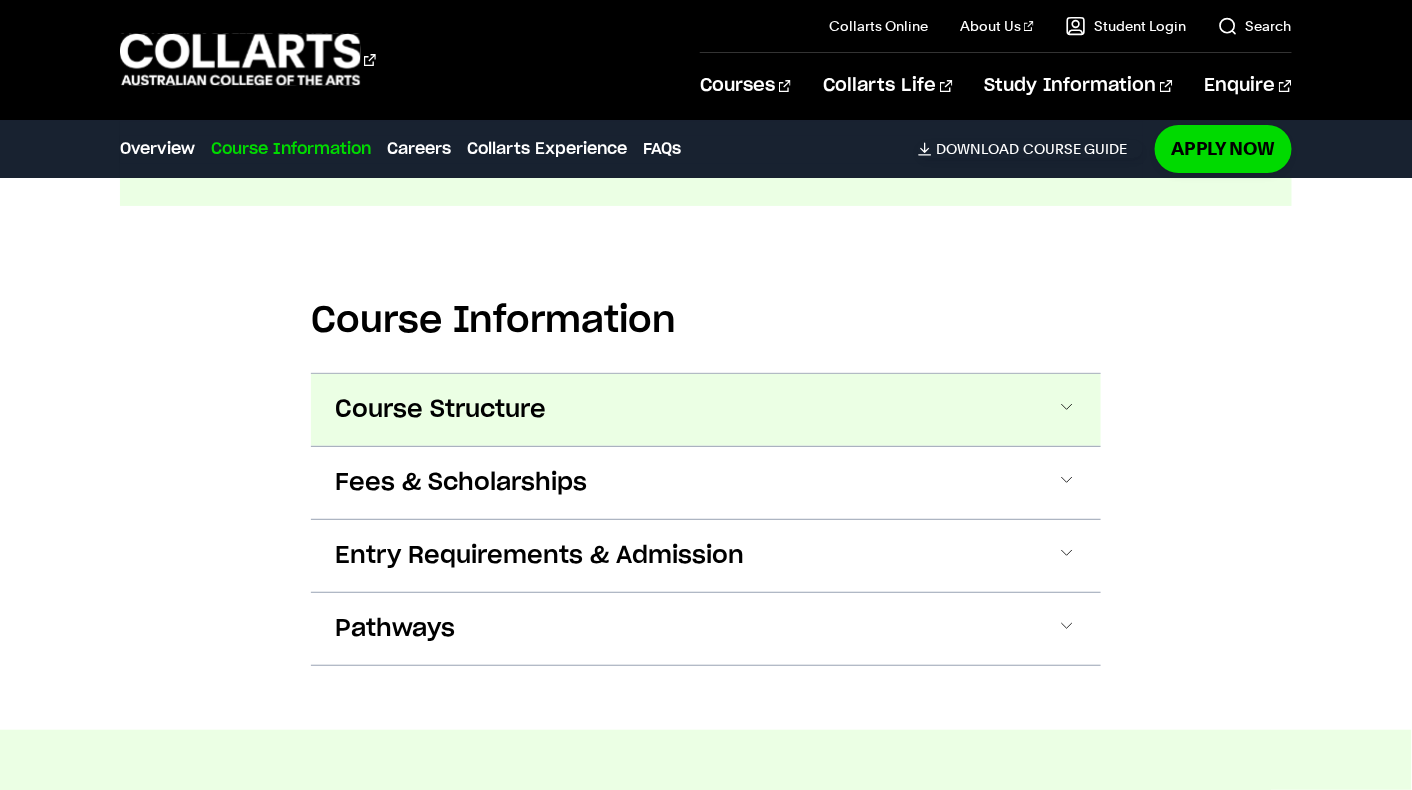 click on "Course Structure" at bounding box center [706, 410] 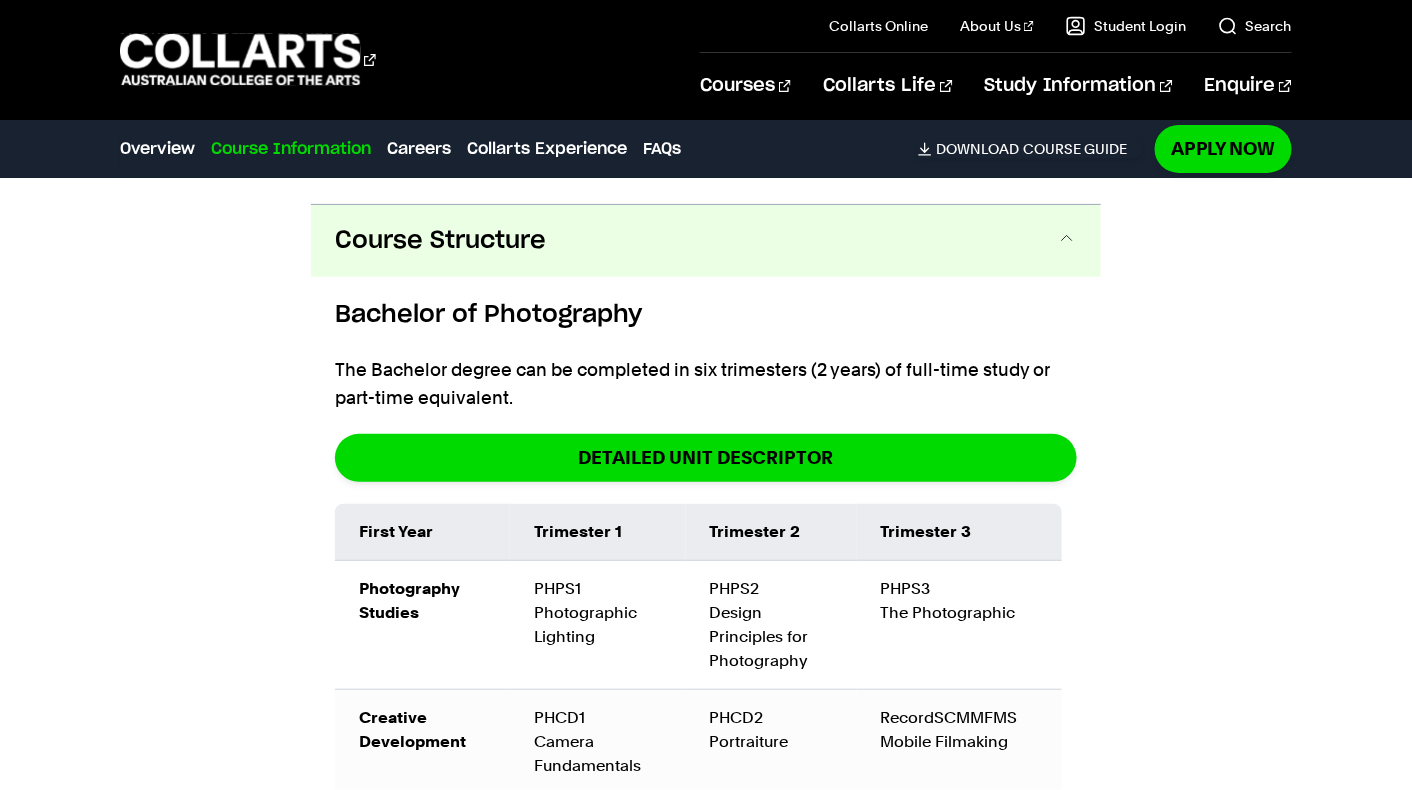 scroll, scrollTop: 2445, scrollLeft: 0, axis: vertical 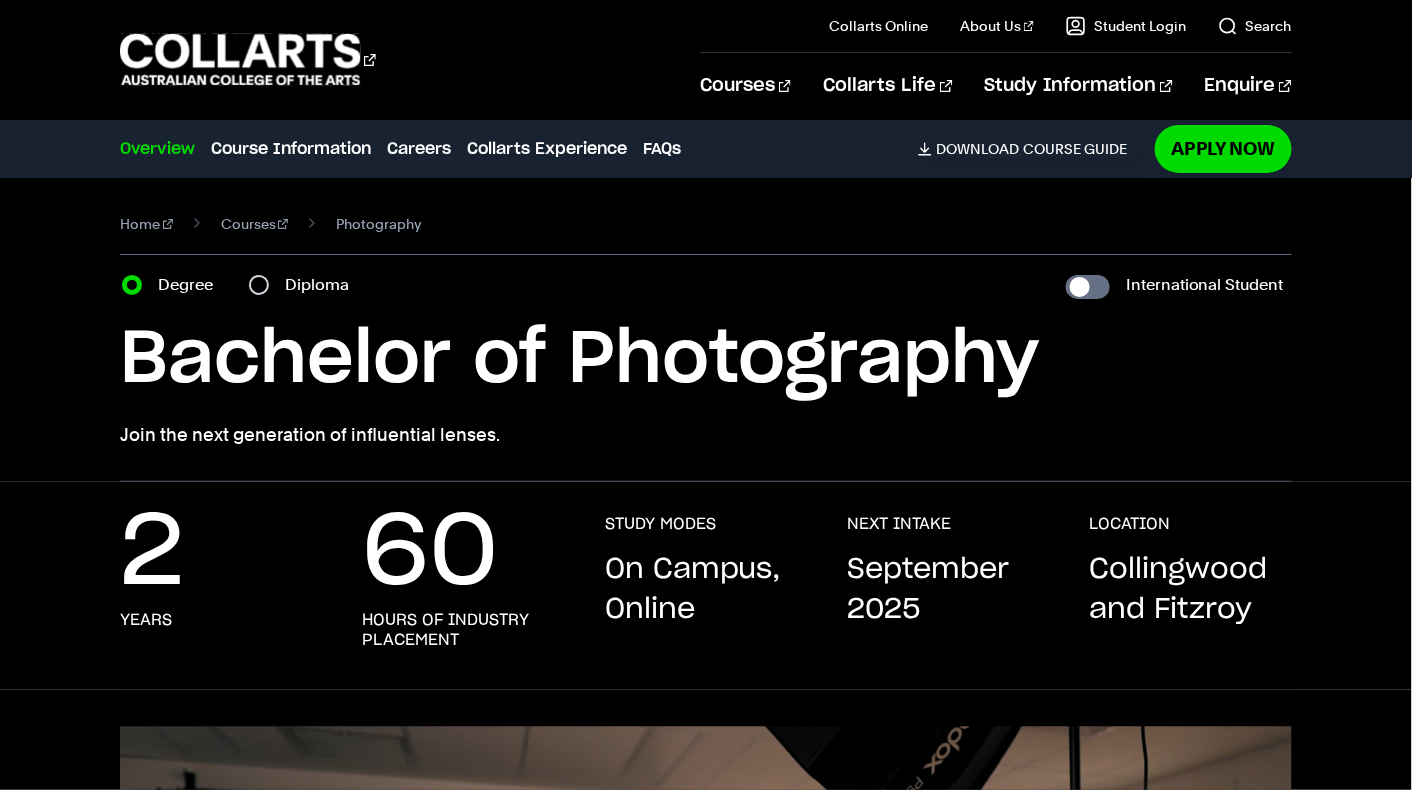 click on "Home
Courses
Photography
Course variant
Degree
Diploma
International Student
Bachelor of Photography" at bounding box center [706, 330] 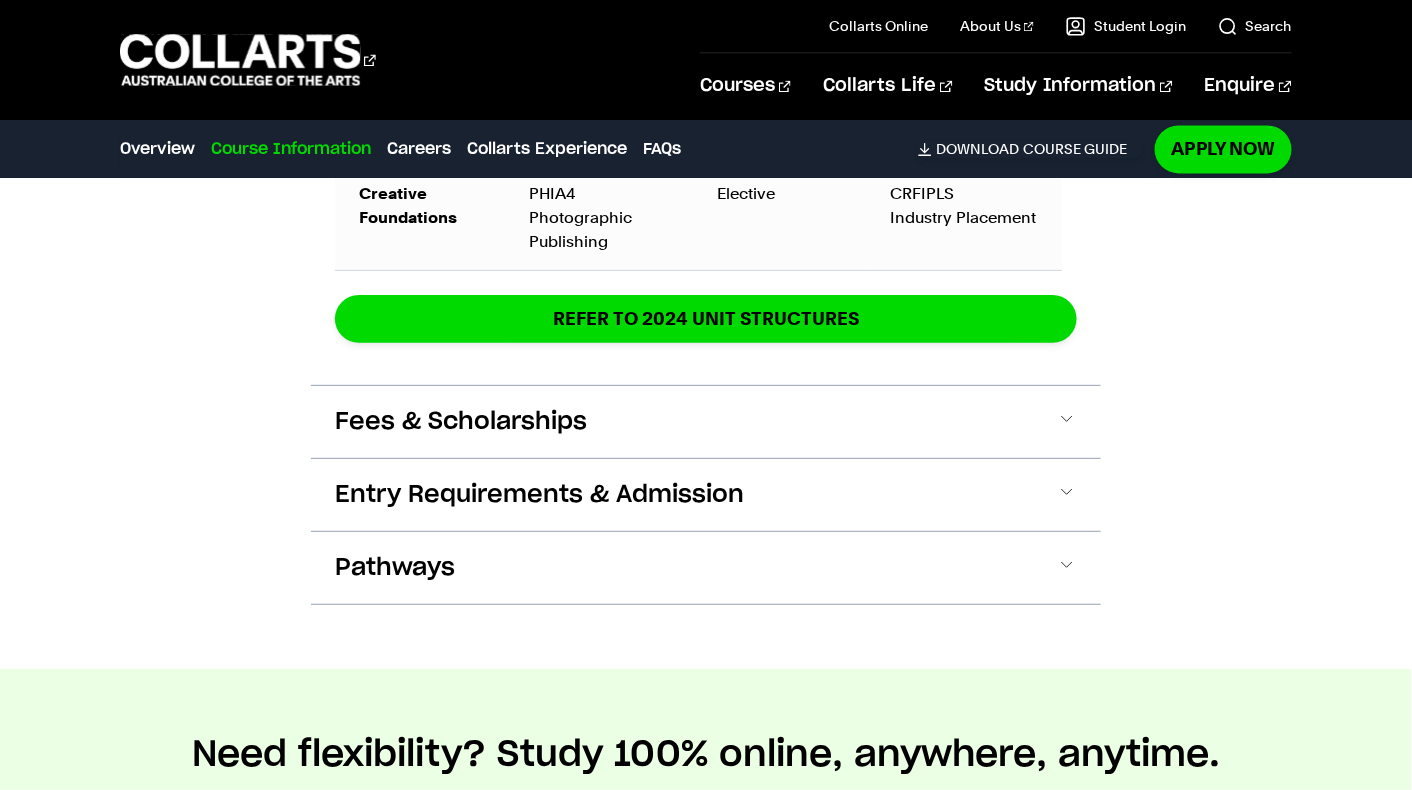 scroll, scrollTop: 3808, scrollLeft: 0, axis: vertical 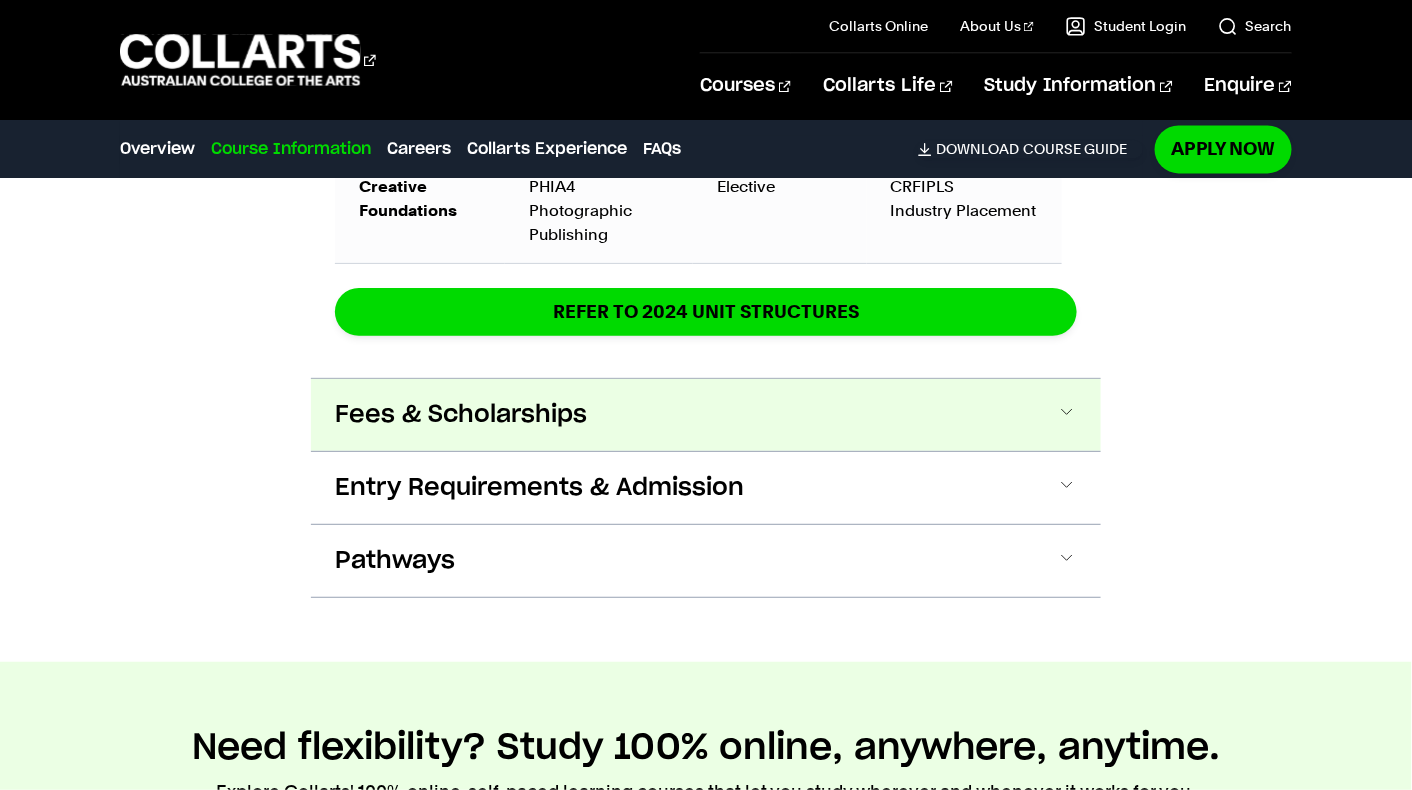 click on "Fees & Scholarships" at bounding box center (706, 415) 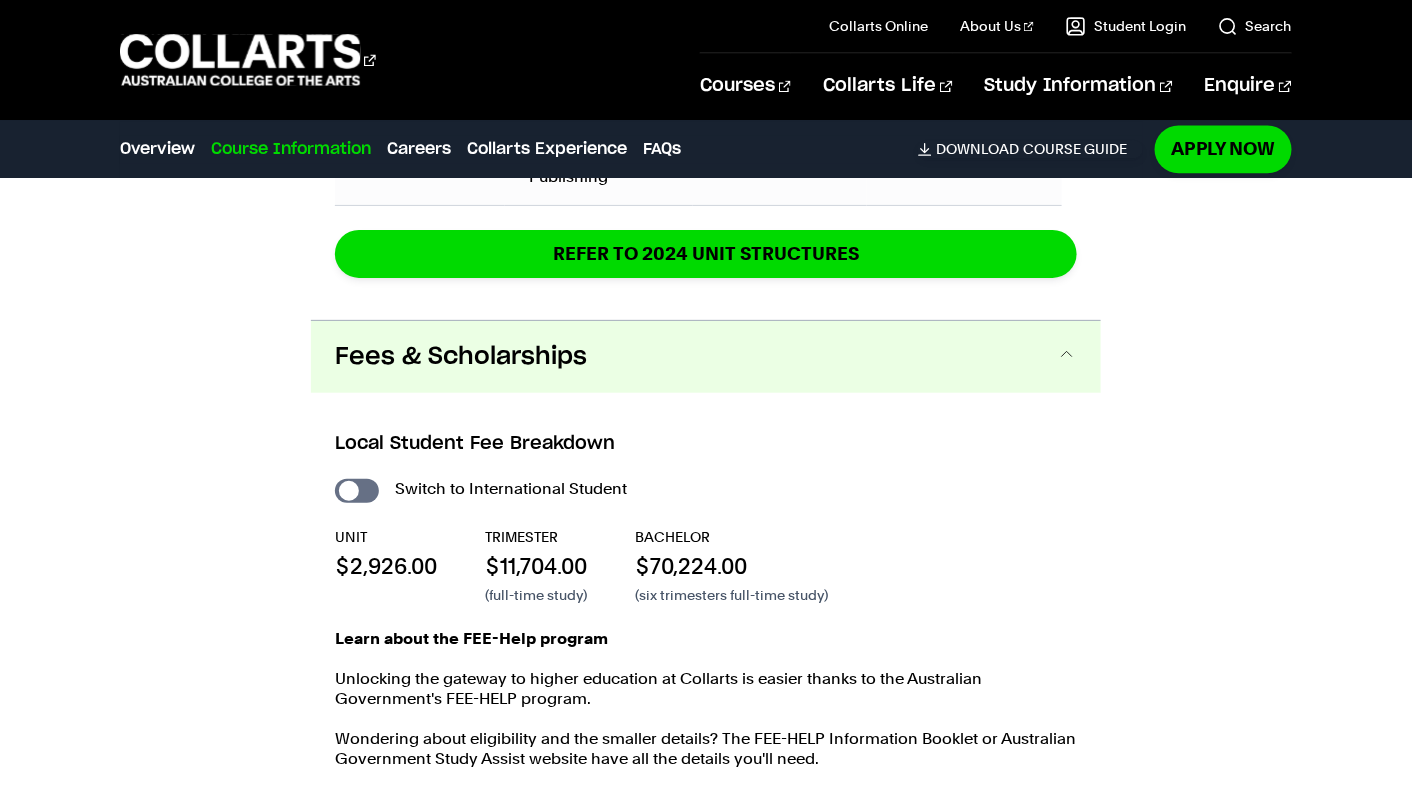 scroll, scrollTop: 4000, scrollLeft: 0, axis: vertical 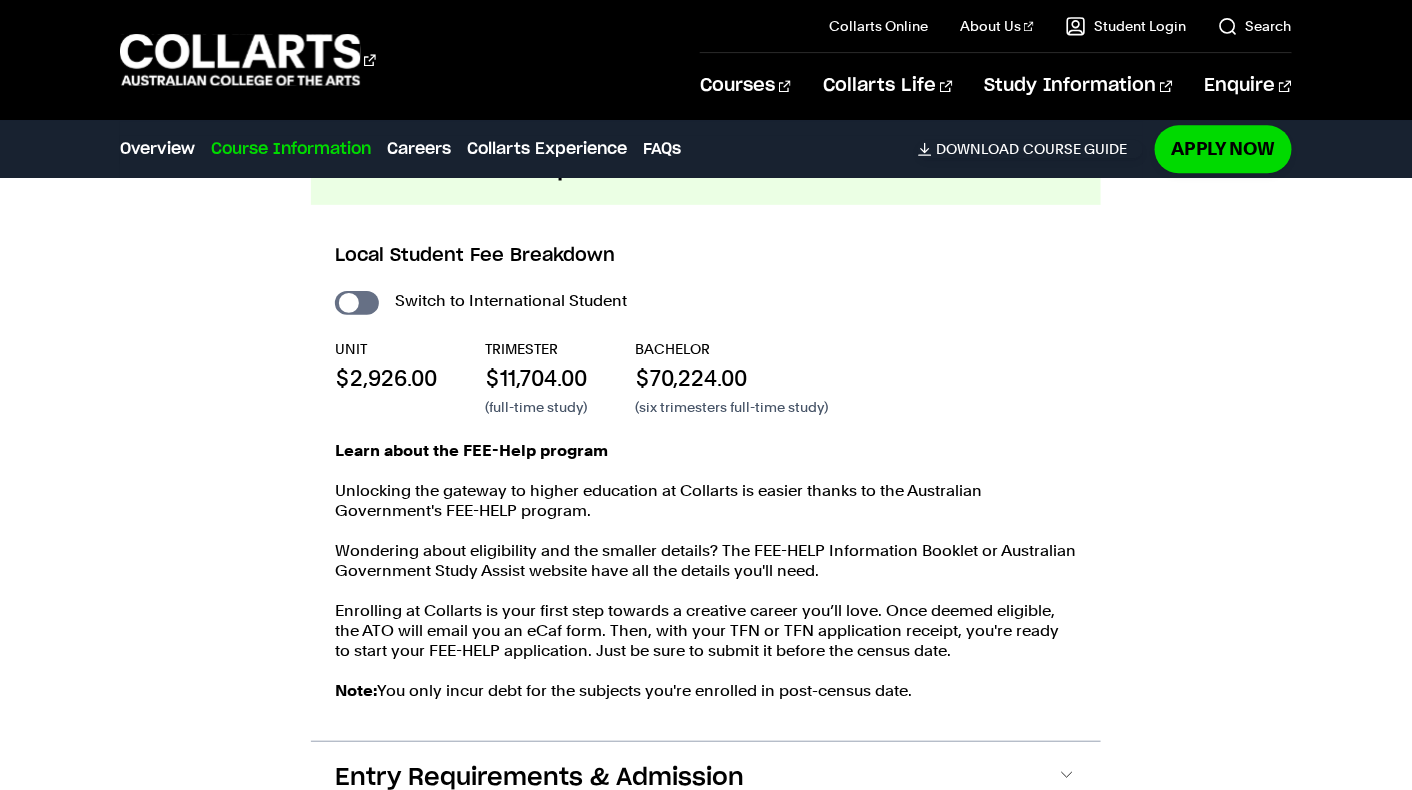 click on "Apply Now" at bounding box center (1223, 148) 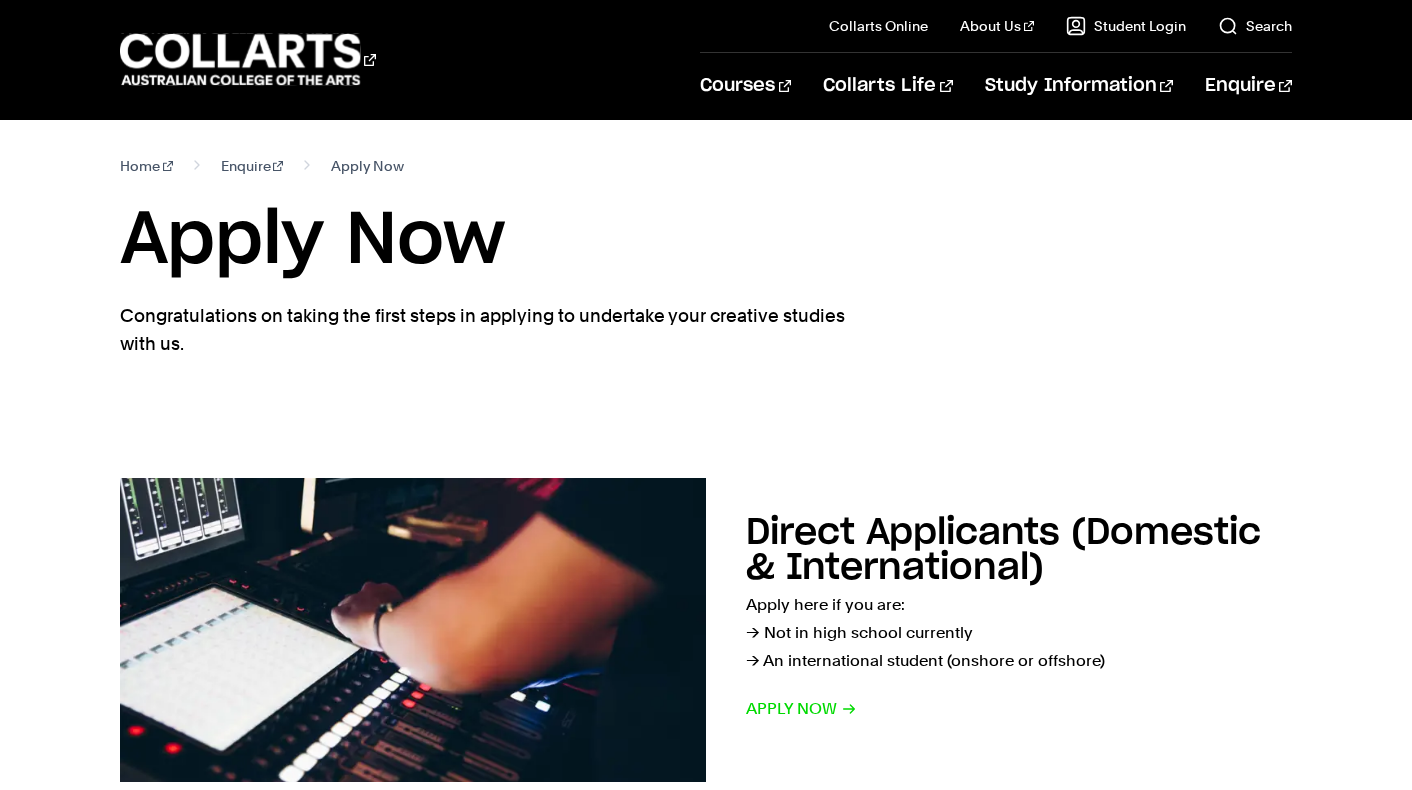 scroll, scrollTop: 0, scrollLeft: 0, axis: both 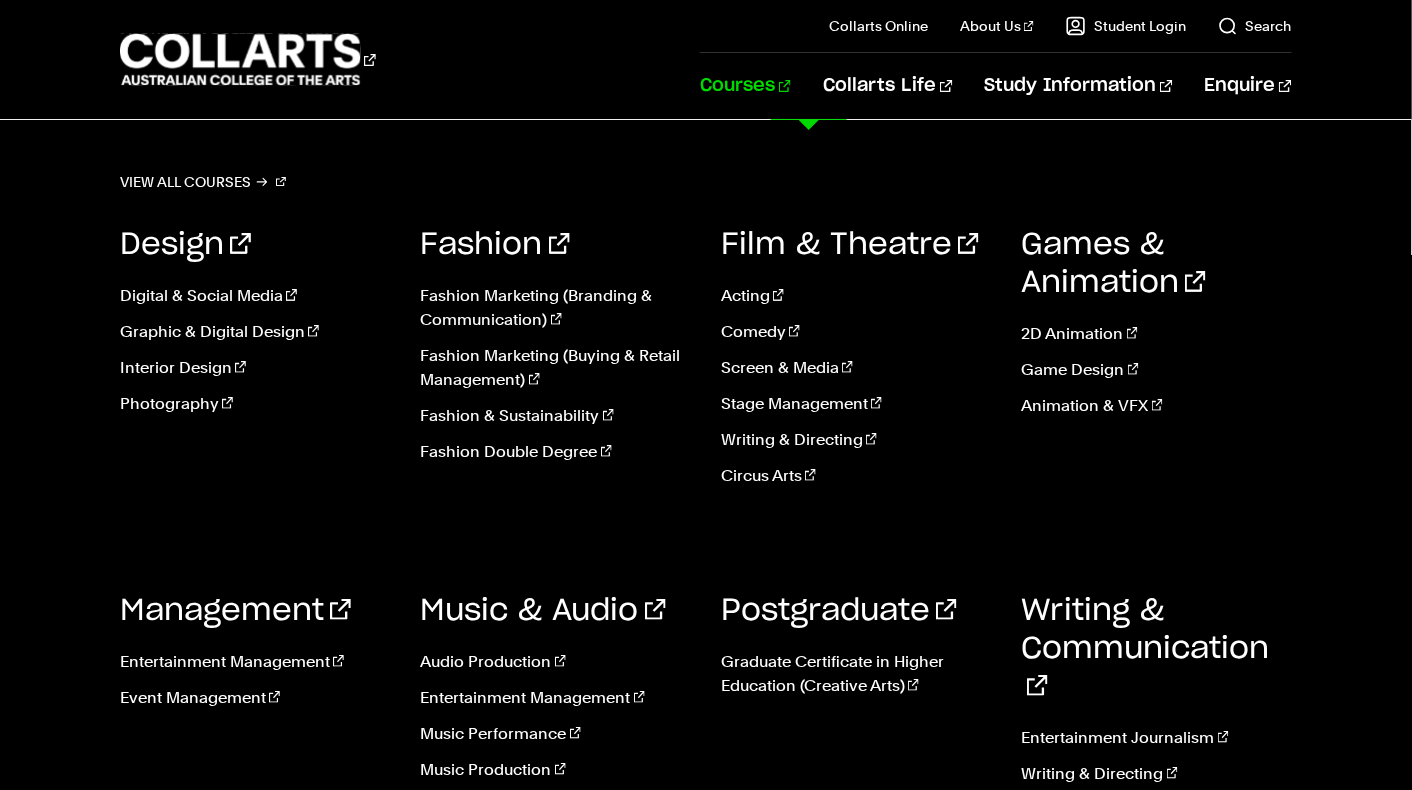 click on "Courses" at bounding box center (745, 86) 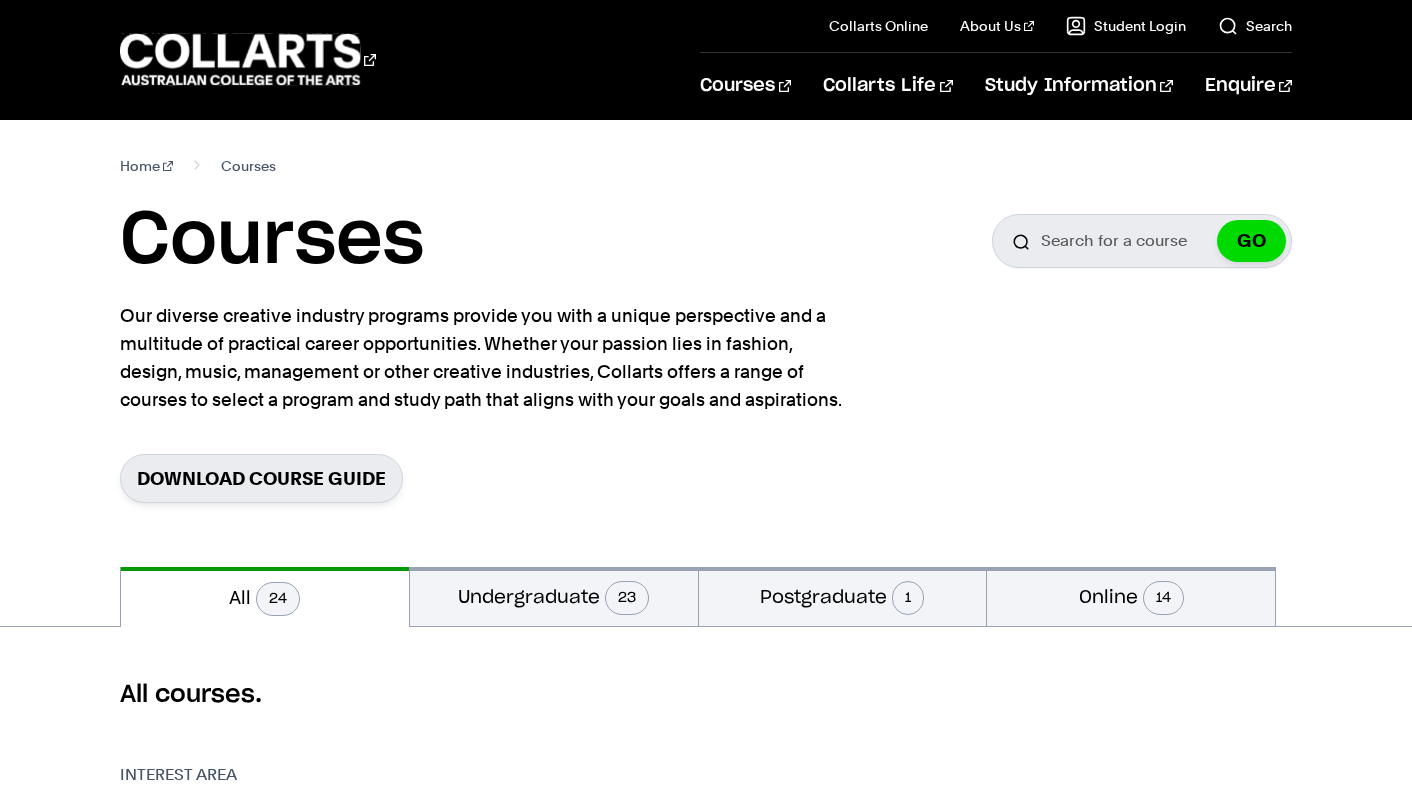 scroll, scrollTop: 0, scrollLeft: 0, axis: both 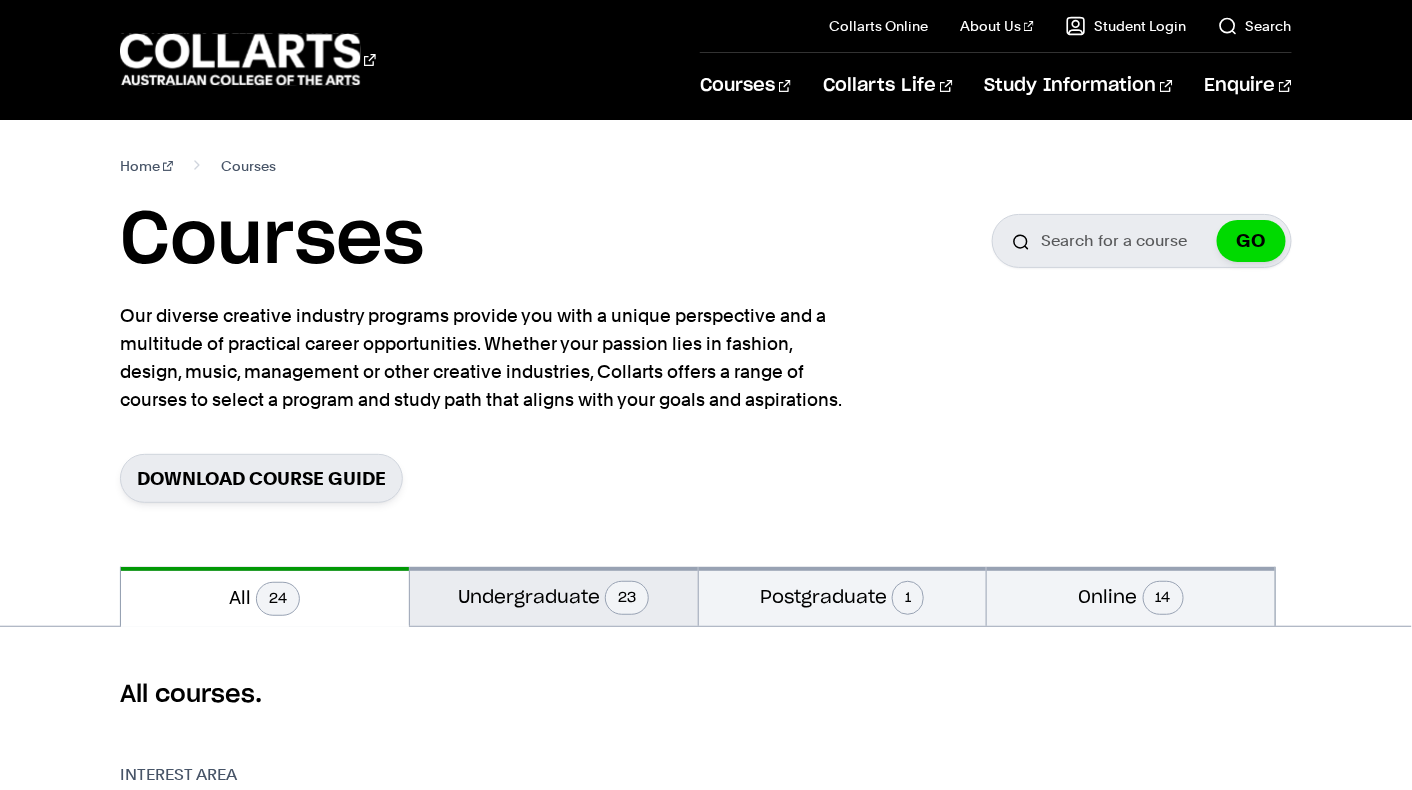 click on "Undergraduate  23" at bounding box center [554, 596] 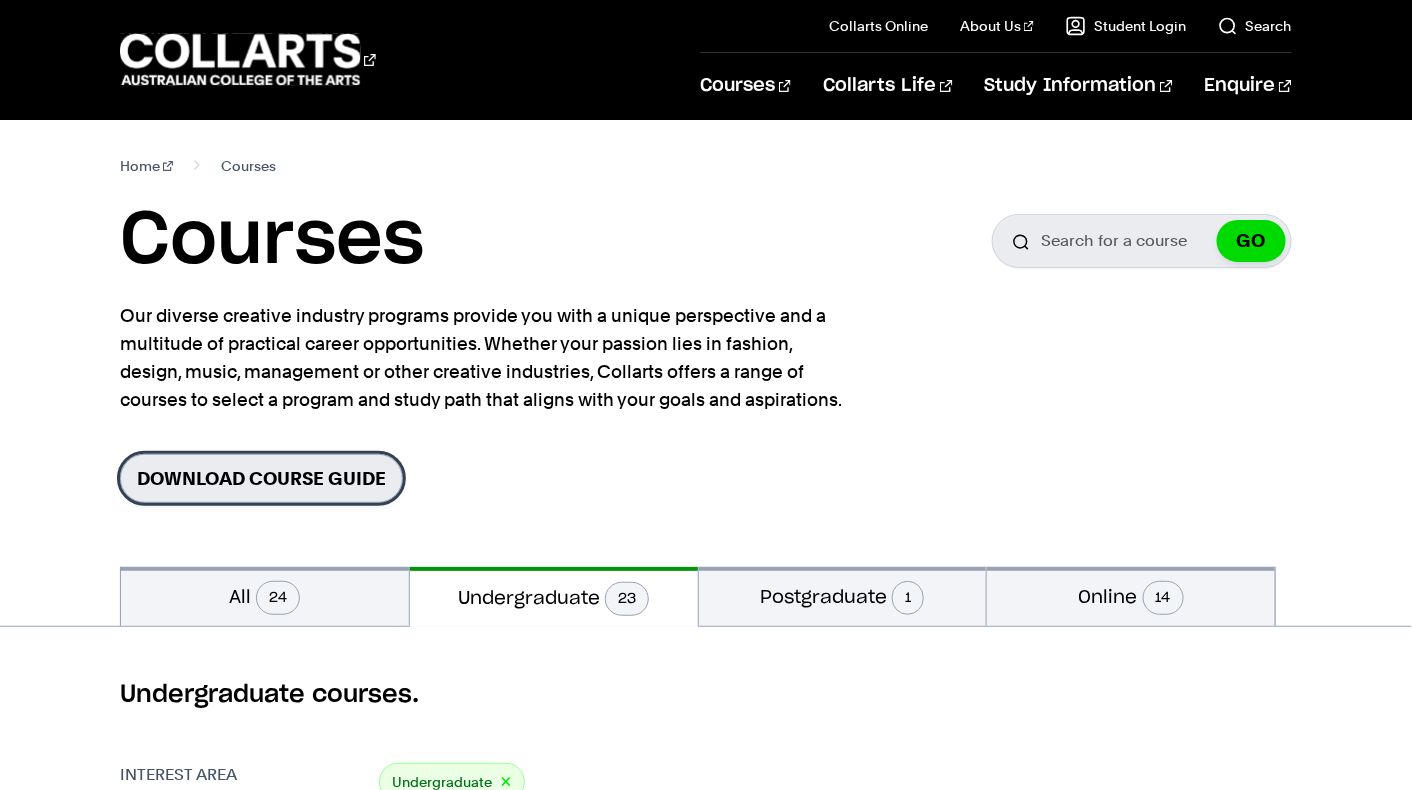 click on "Download Course Guide" at bounding box center (261, 478) 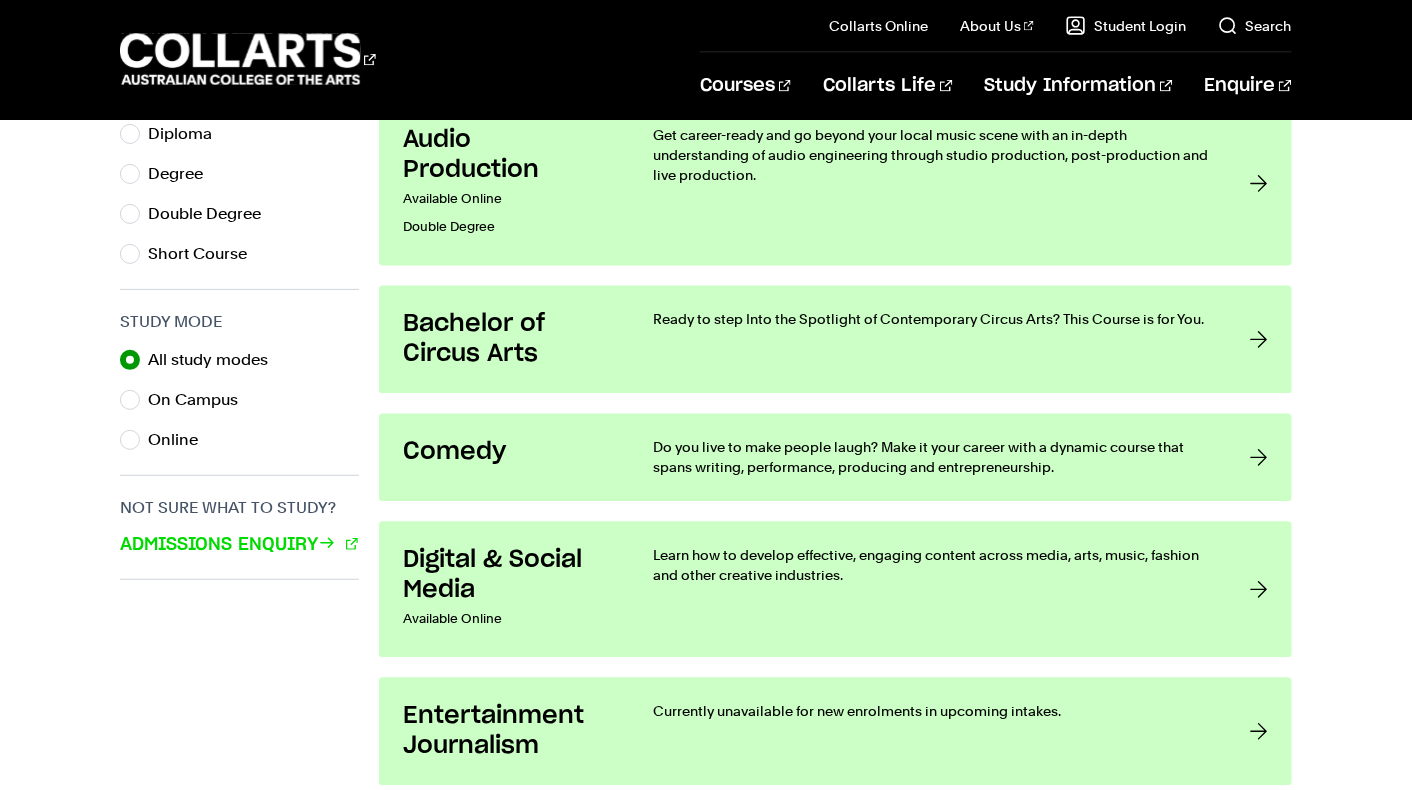 scroll, scrollTop: 1009, scrollLeft: 0, axis: vertical 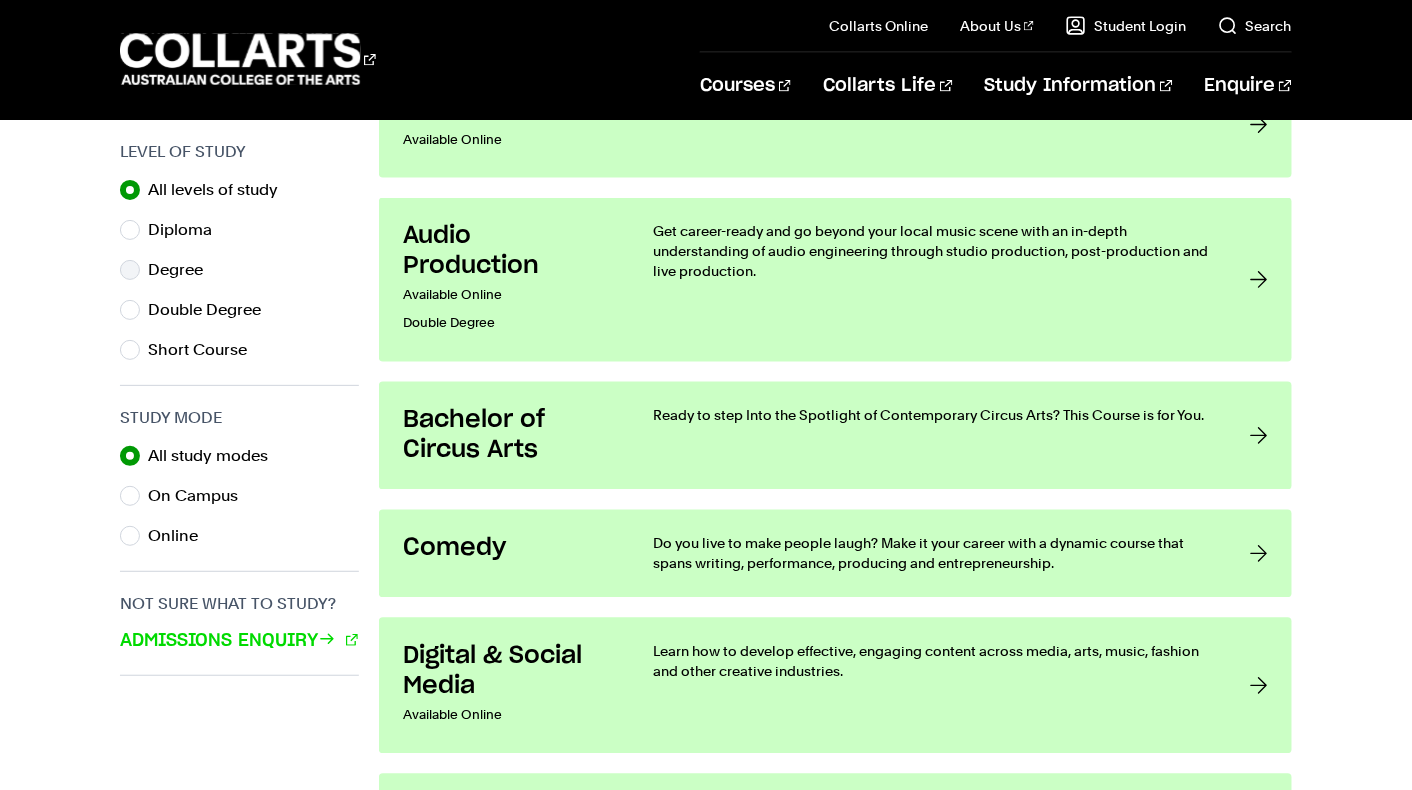 click on "Degree" at bounding box center [183, 270] 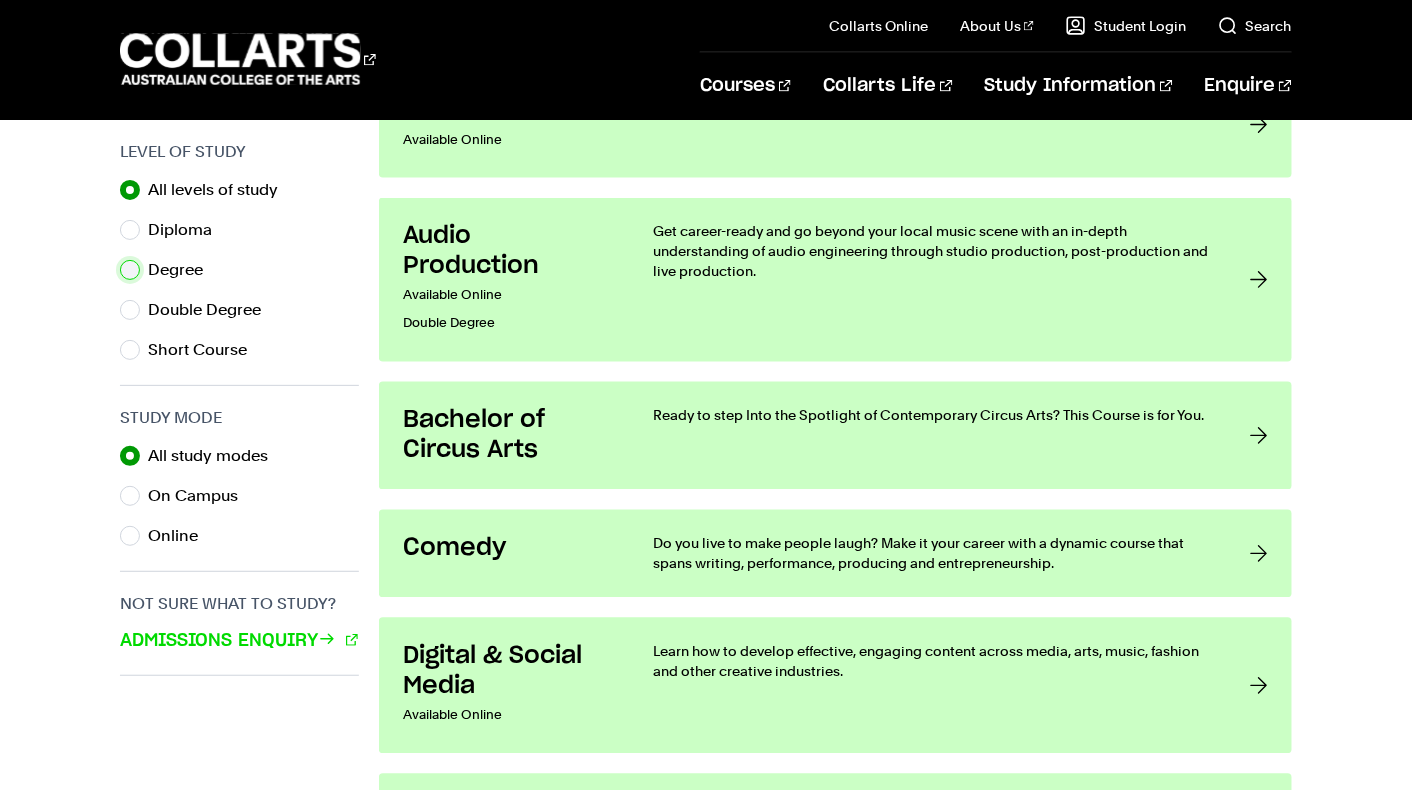 click on "Degree" at bounding box center [130, 270] 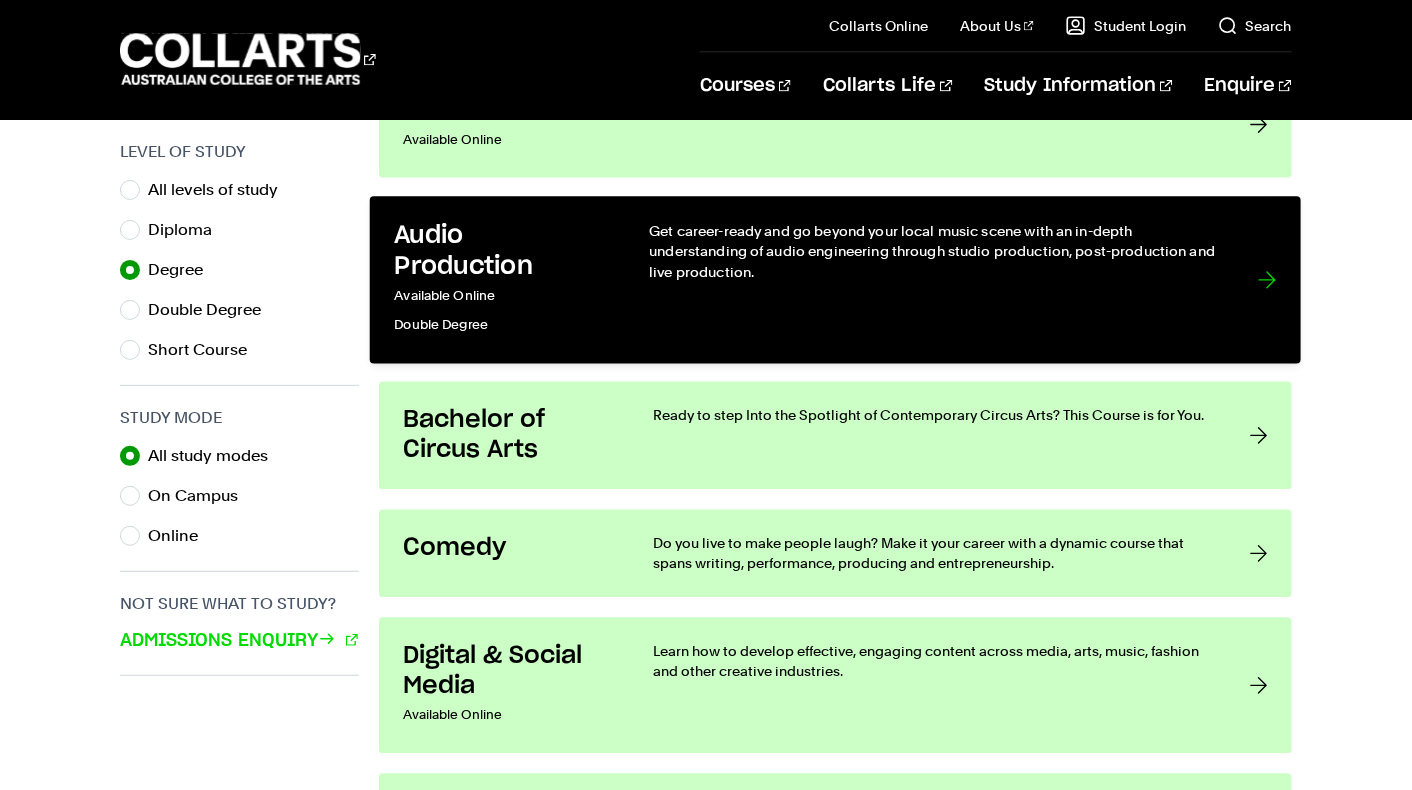 click on "Get career-ready and go beyond your local music scene with an in-depth understanding of audio engineering through studio production, post-production and live production." at bounding box center (933, 280) 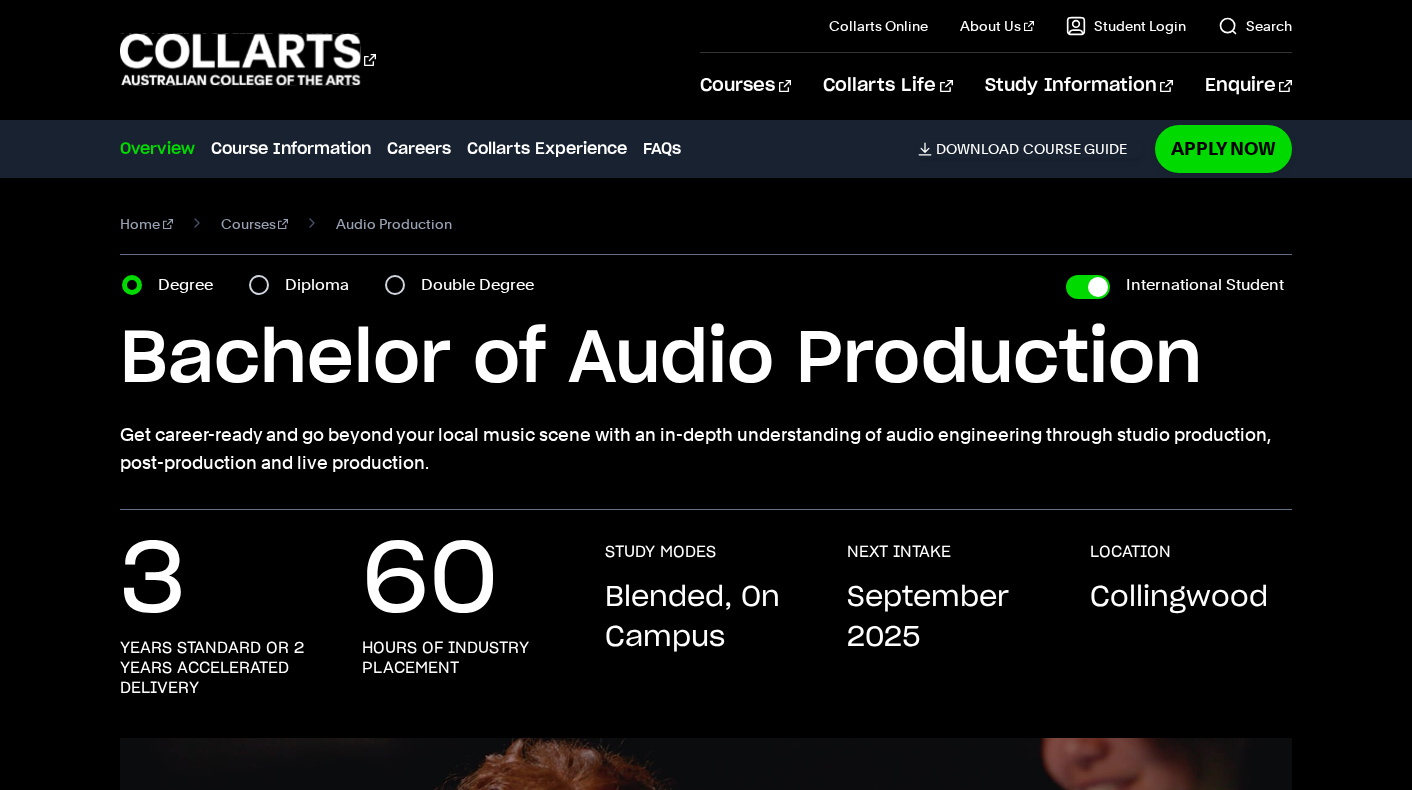 scroll, scrollTop: 0, scrollLeft: 0, axis: both 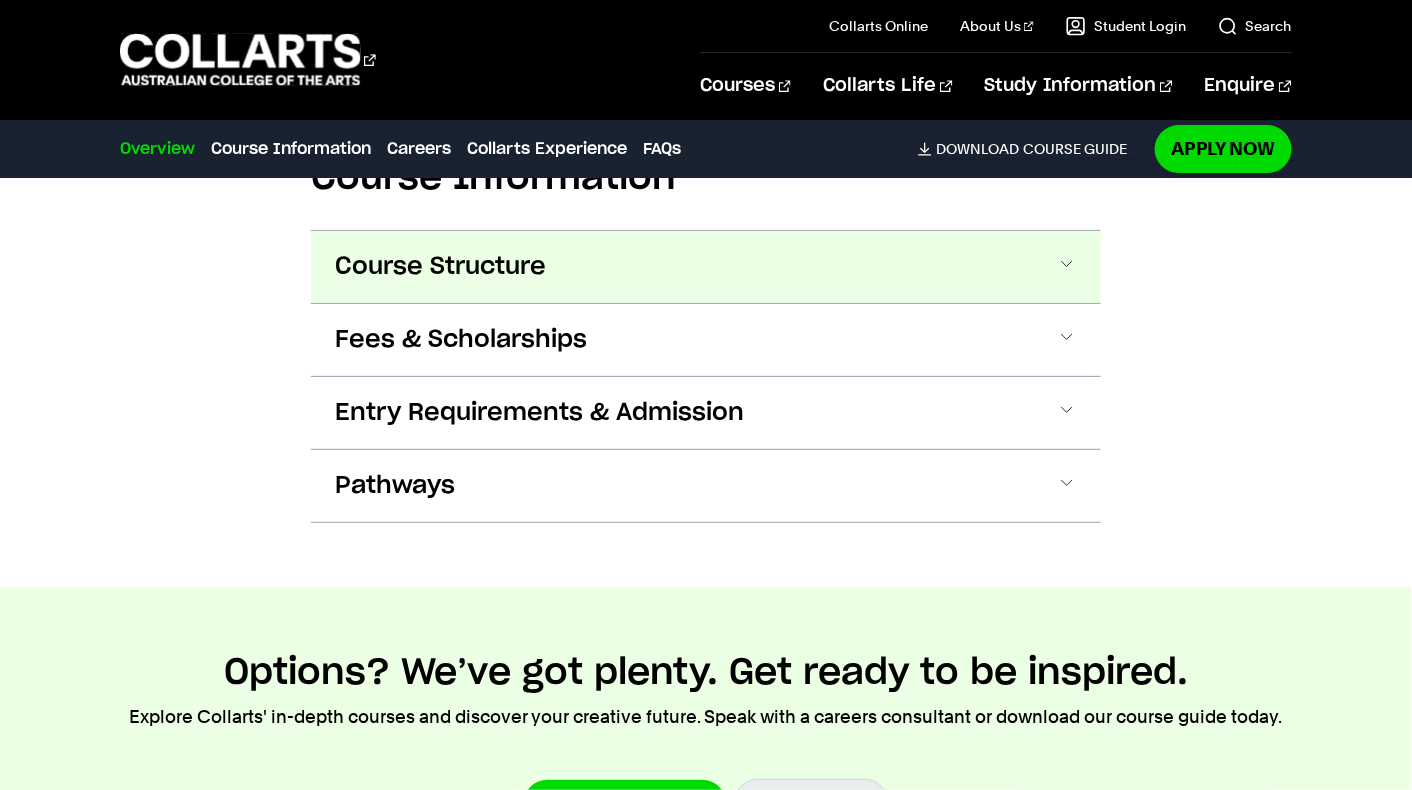 click on "Course Structure" at bounding box center (0, 0) 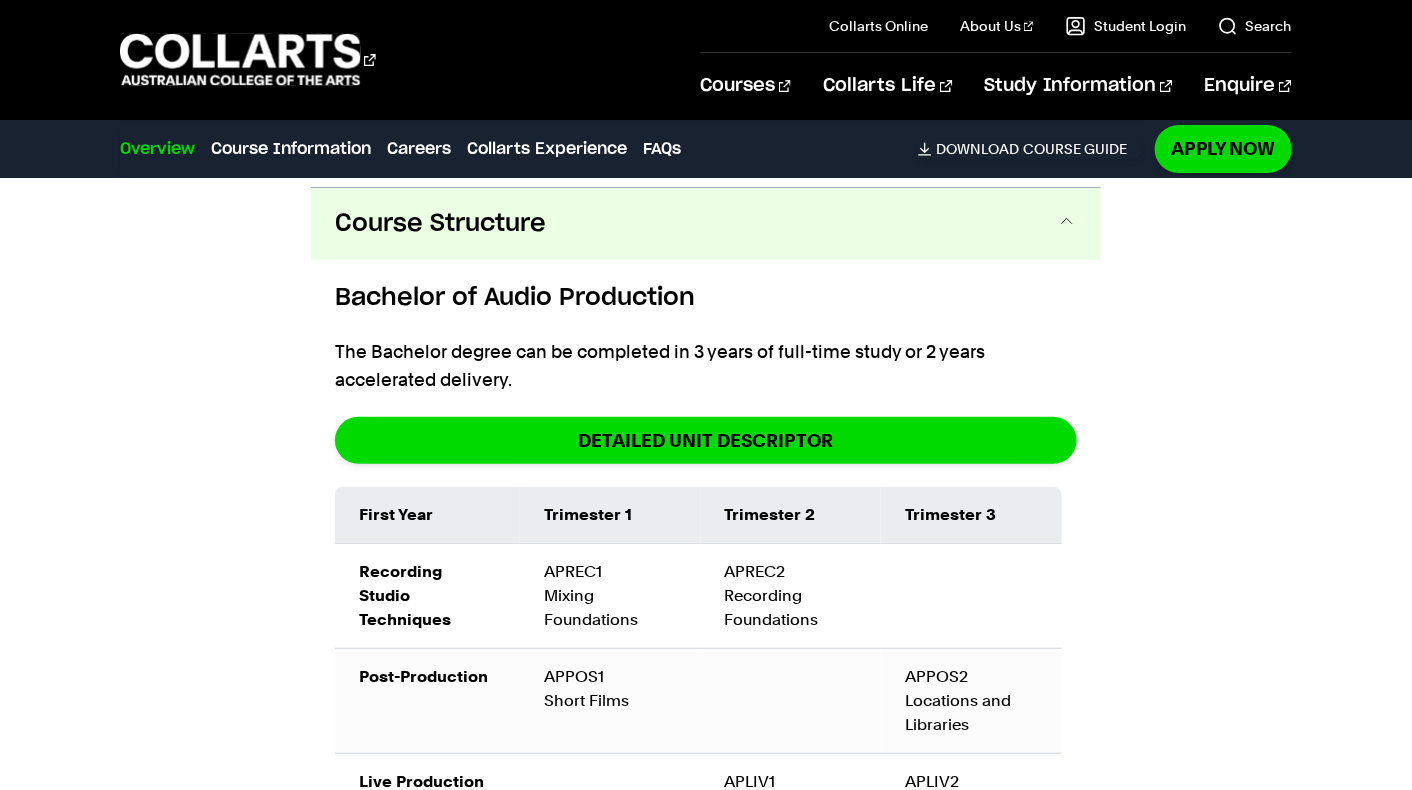 scroll, scrollTop: 2126, scrollLeft: 0, axis: vertical 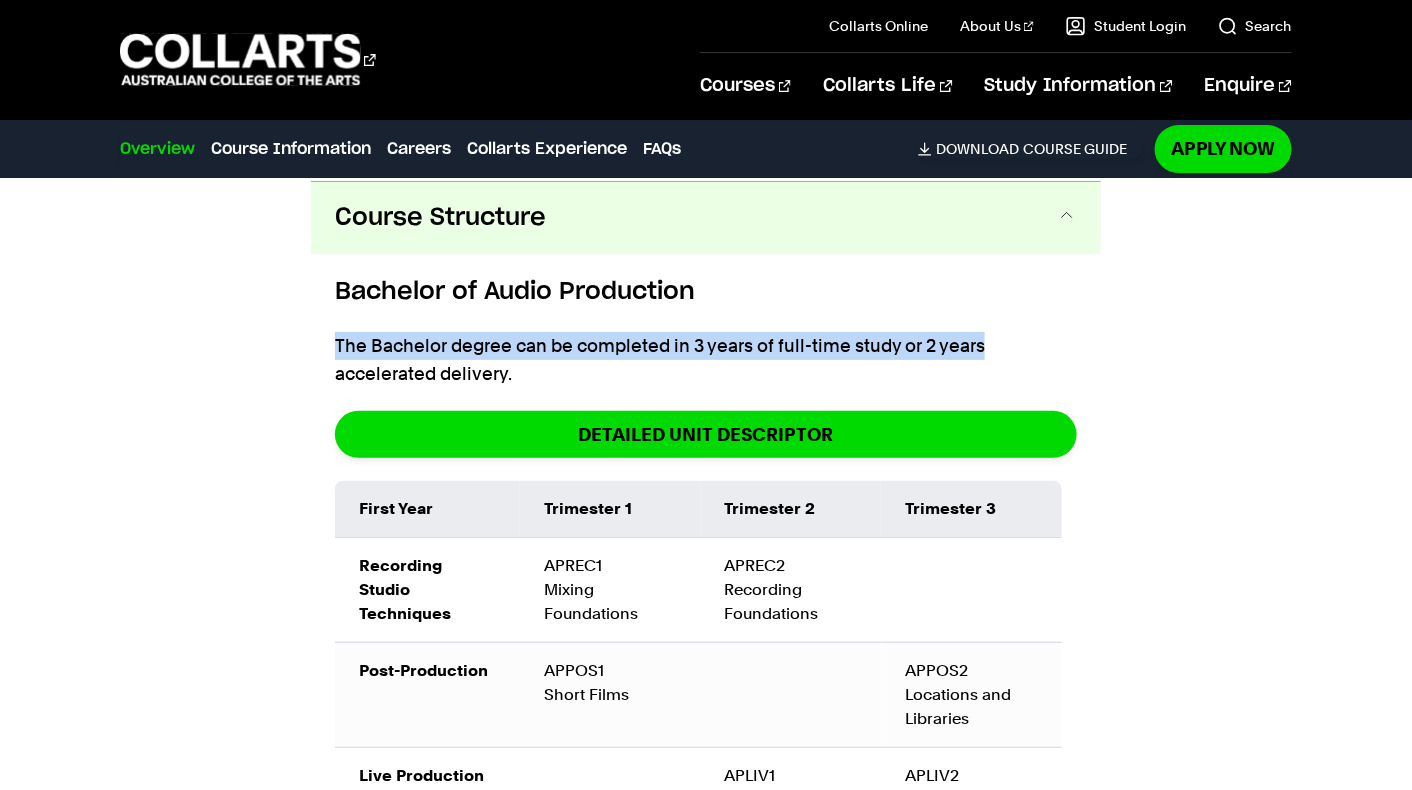 drag, startPoint x: 1409, startPoint y: 253, endPoint x: 1406, endPoint y: 319, distance: 66.068146 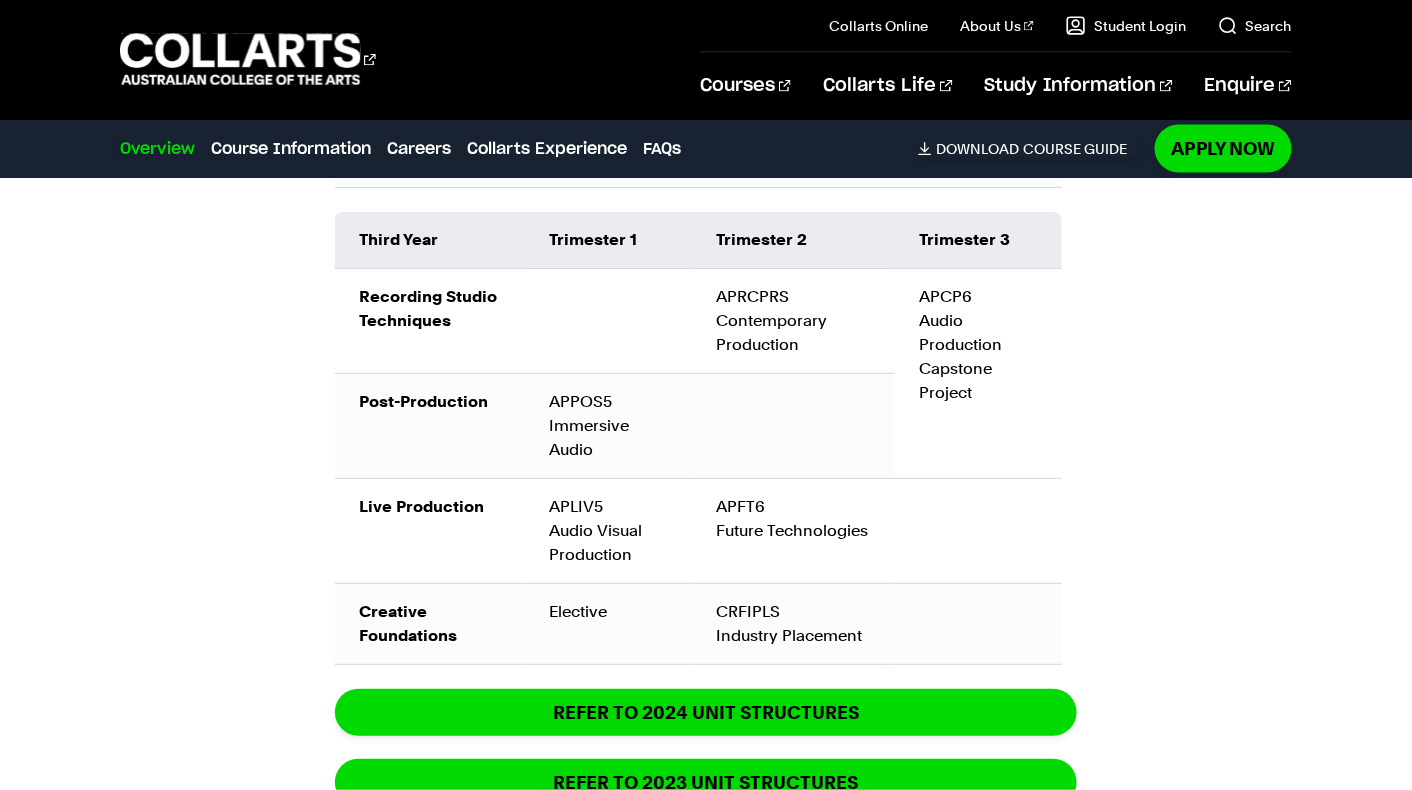 scroll, scrollTop: 3550, scrollLeft: 0, axis: vertical 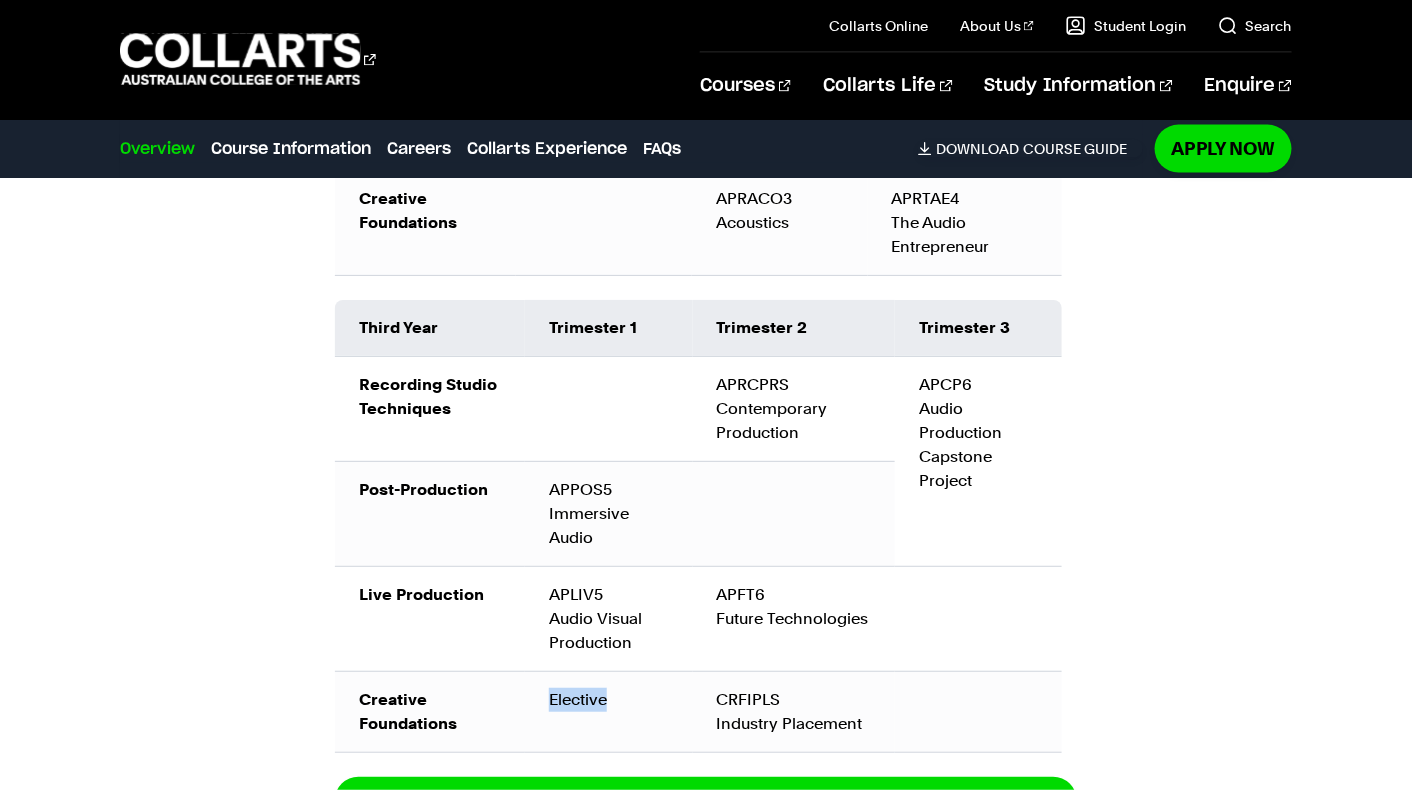 drag, startPoint x: 548, startPoint y: 683, endPoint x: 612, endPoint y: 693, distance: 64.77654 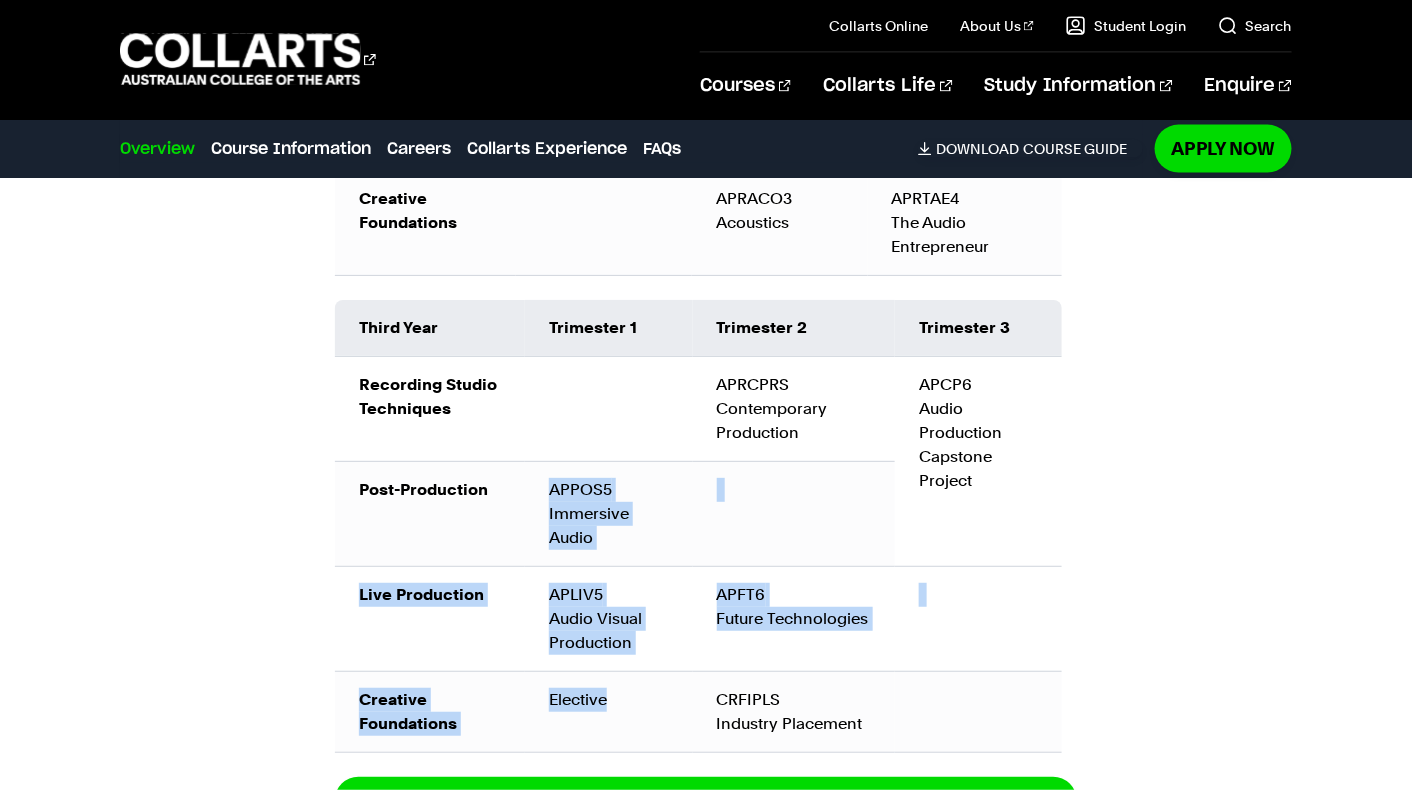 drag, startPoint x: 612, startPoint y: 695, endPoint x: 542, endPoint y: 487, distance: 219.46298 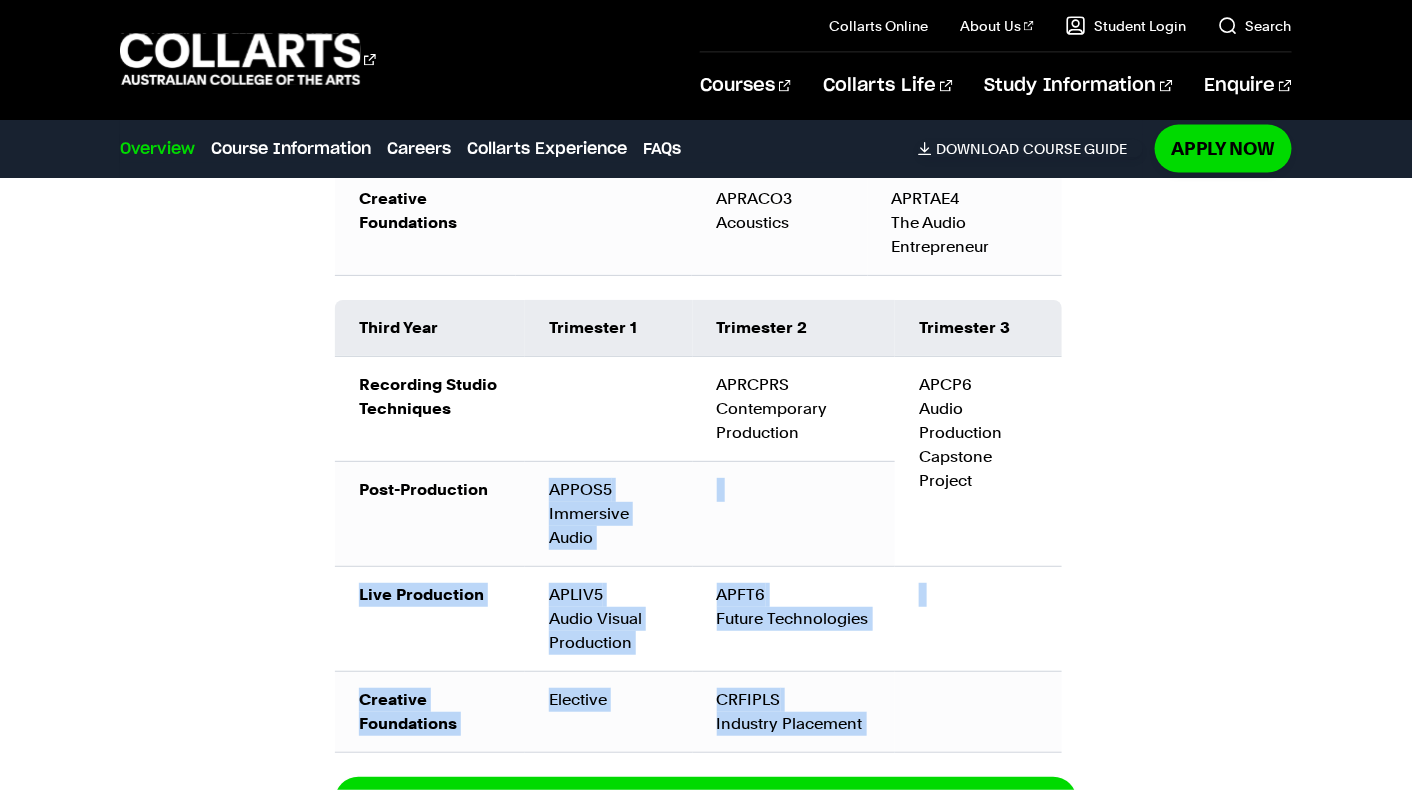 drag, startPoint x: 552, startPoint y: 479, endPoint x: 896, endPoint y: 733, distance: 427.61197 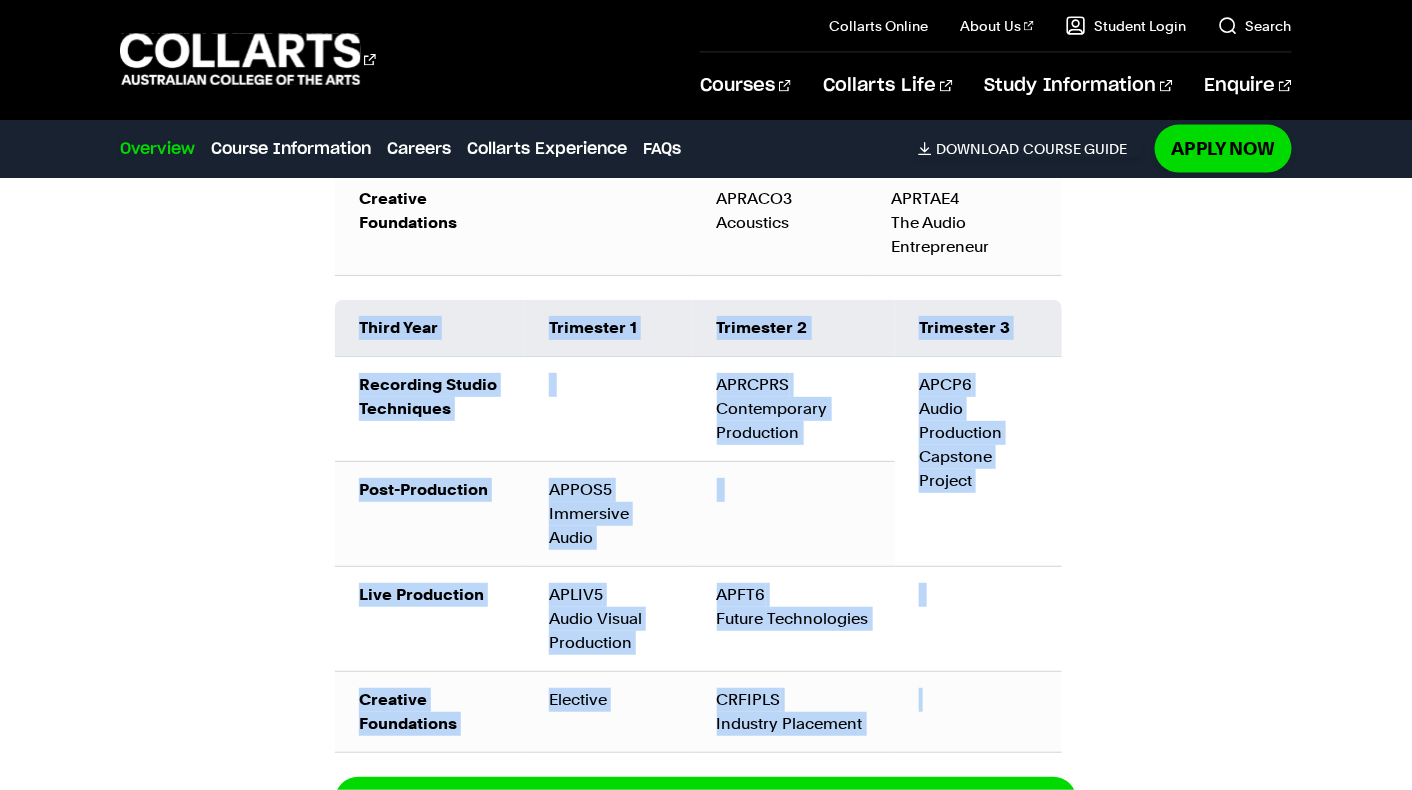 drag, startPoint x: 994, startPoint y: 723, endPoint x: 346, endPoint y: 313, distance: 766.8142 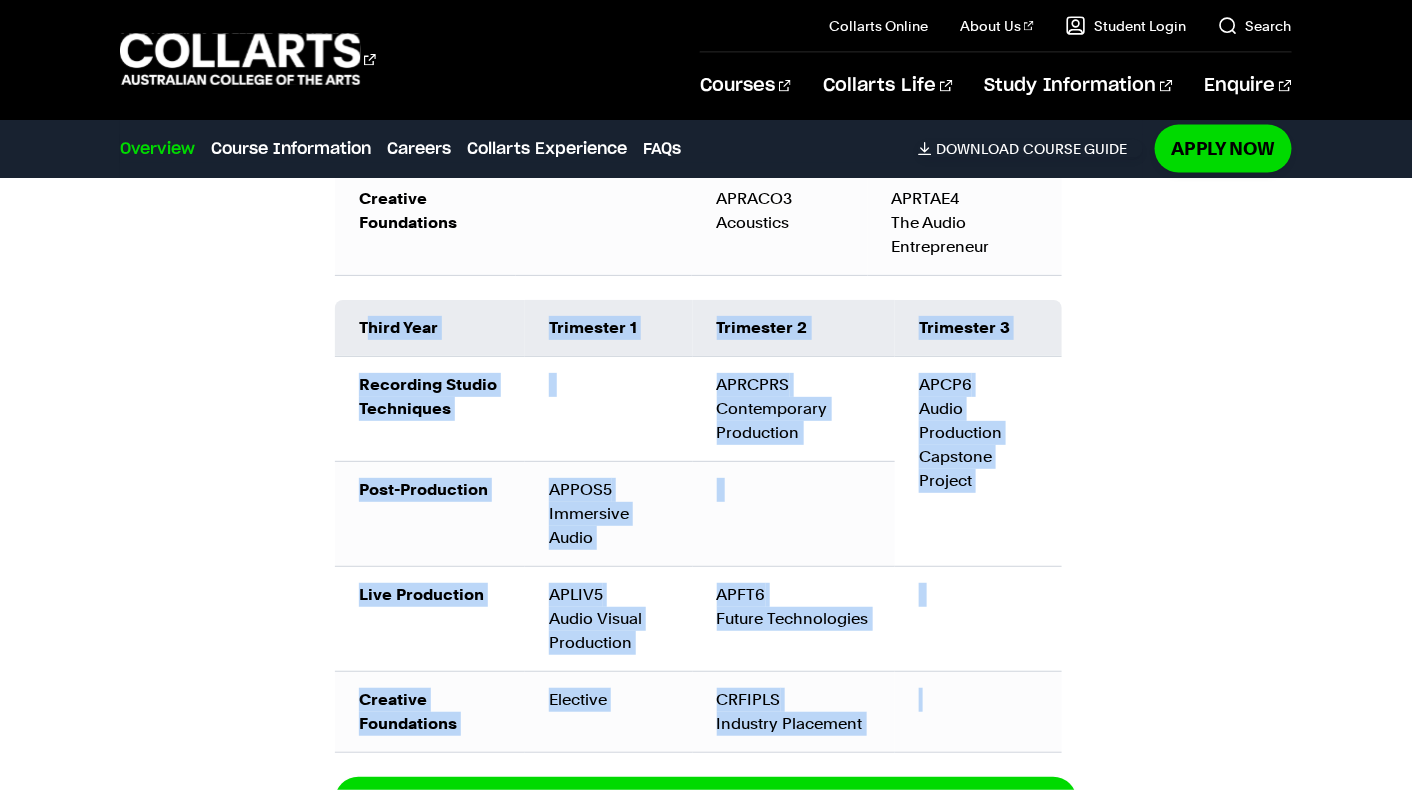 drag, startPoint x: 480, startPoint y: 460, endPoint x: 971, endPoint y: 696, distance: 544.7724 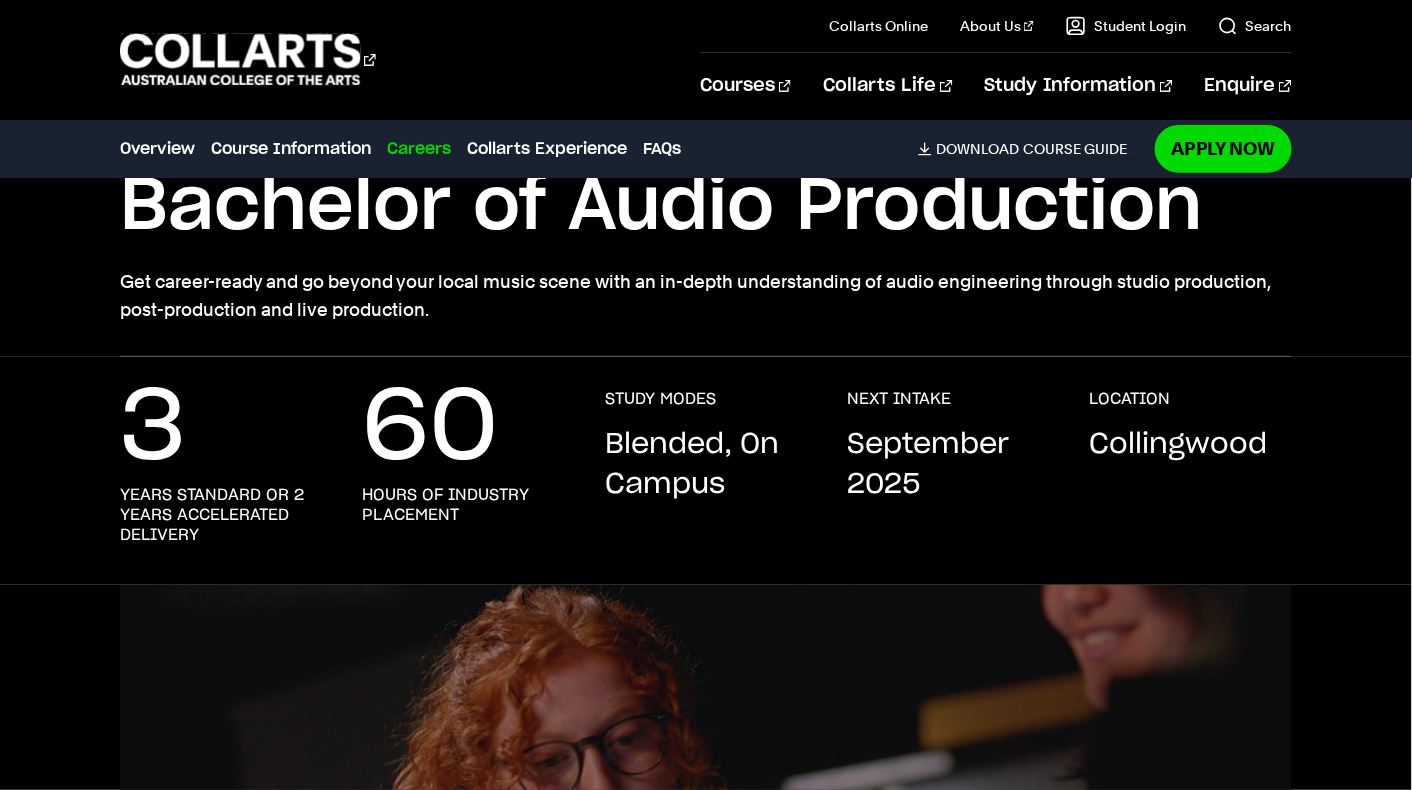 scroll, scrollTop: 0, scrollLeft: 0, axis: both 